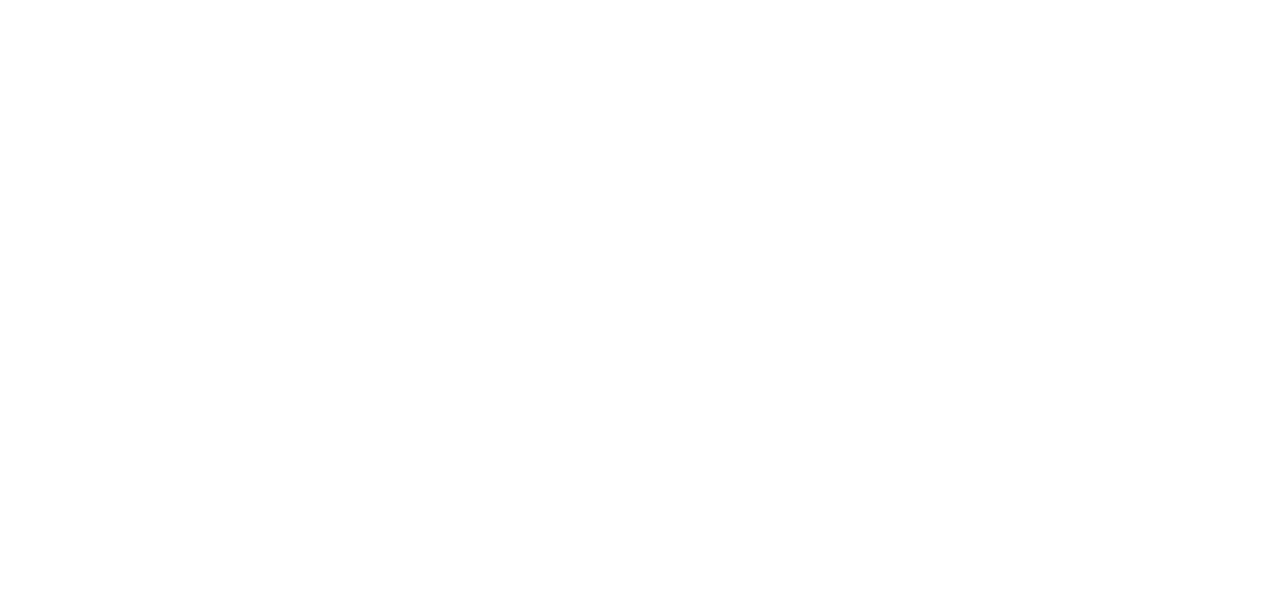 scroll, scrollTop: 0, scrollLeft: 0, axis: both 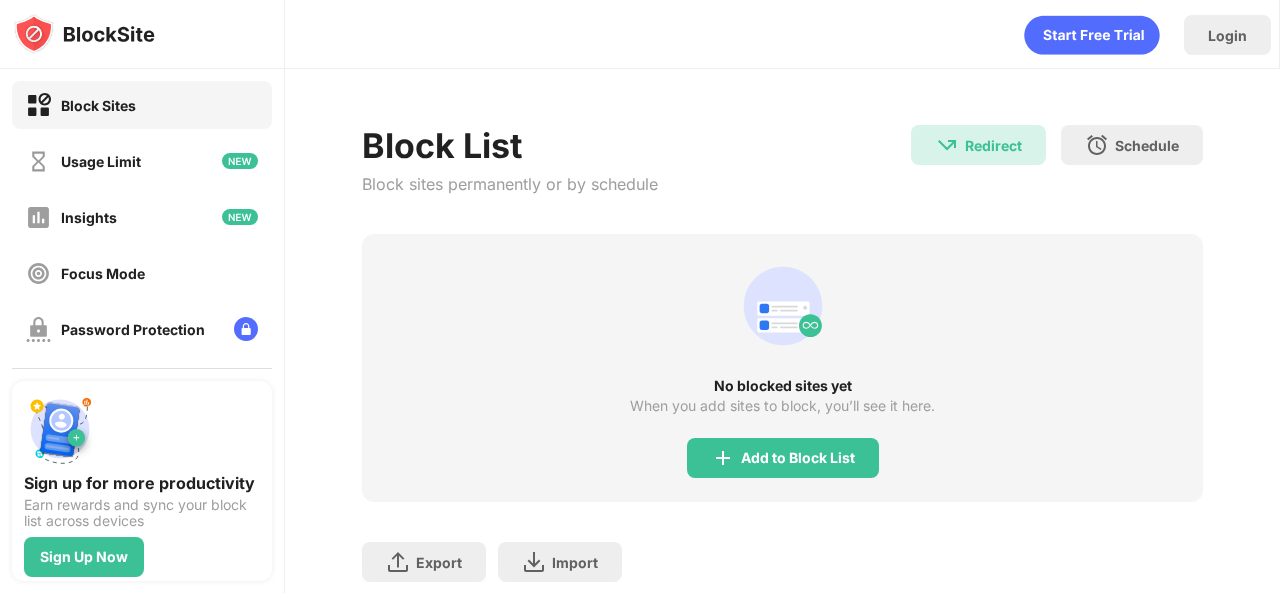 click on "Add to Block List" at bounding box center (798, 458) 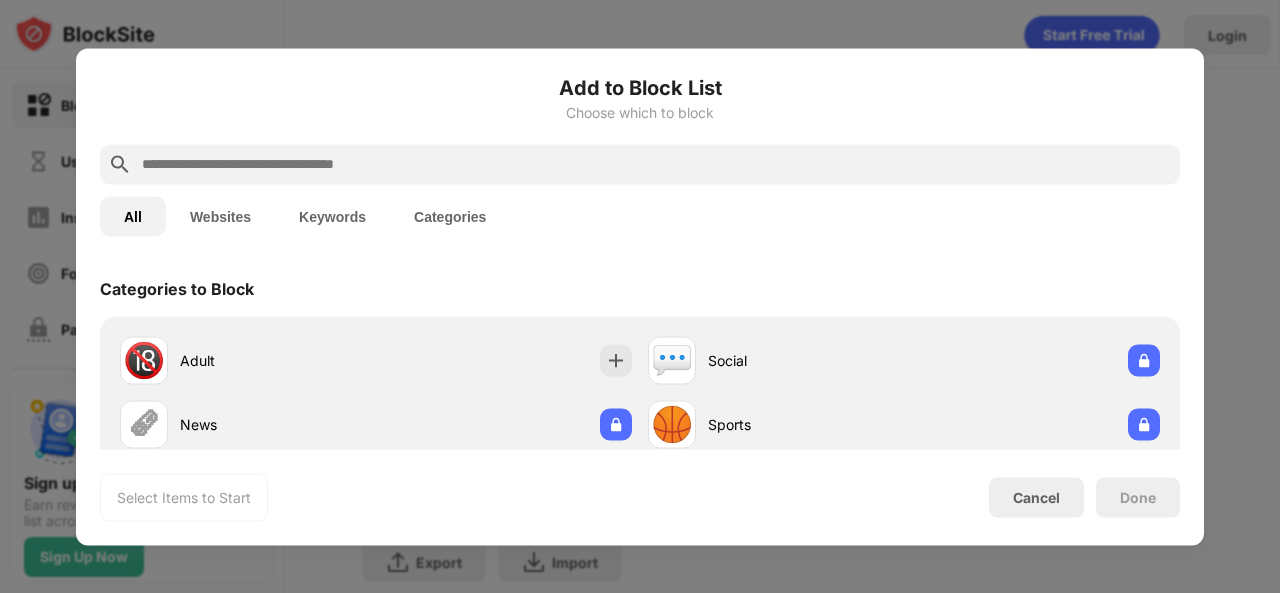 click at bounding box center (656, 164) 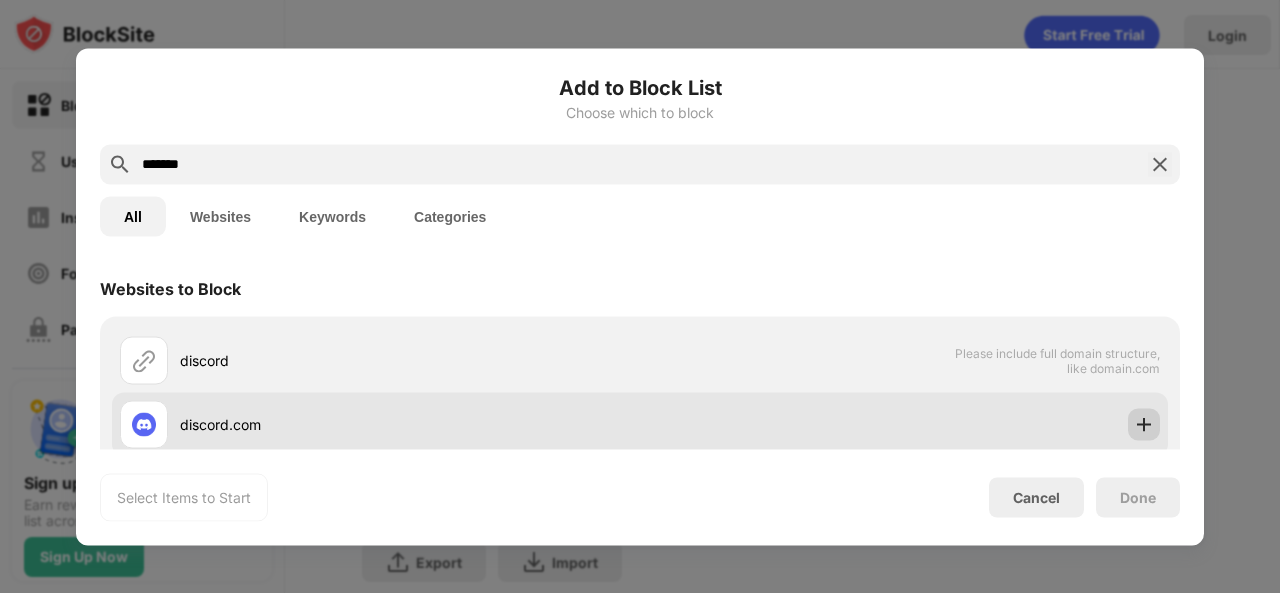 click at bounding box center [1144, 424] 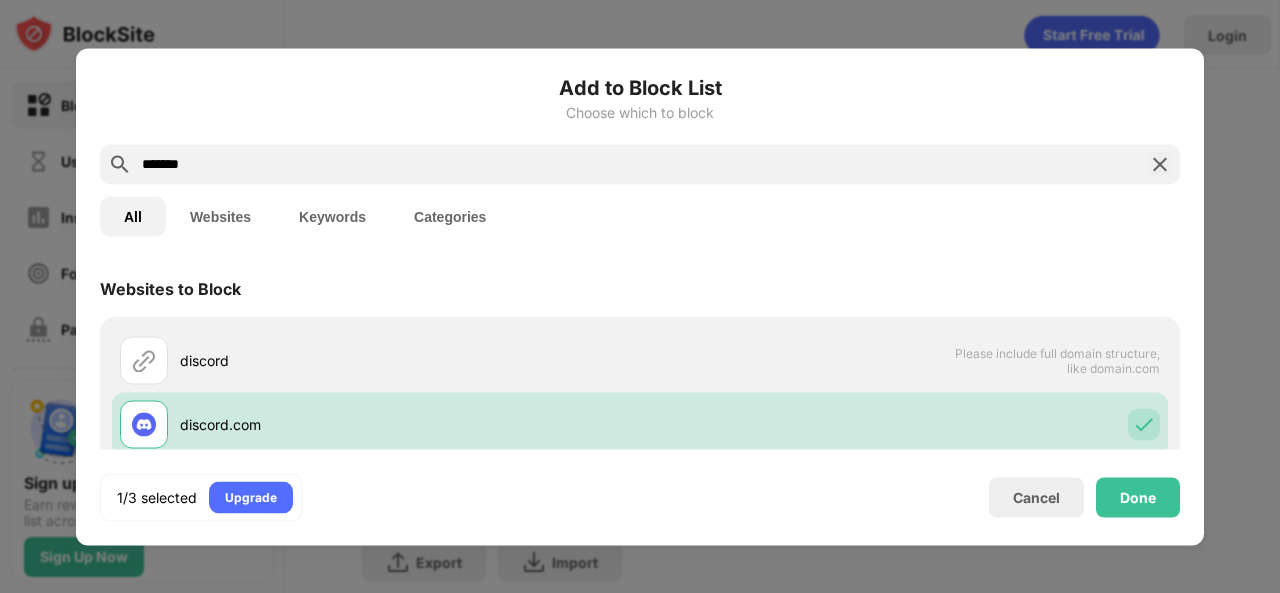 drag, startPoint x: 592, startPoint y: 170, endPoint x: 42, endPoint y: 173, distance: 550.0082 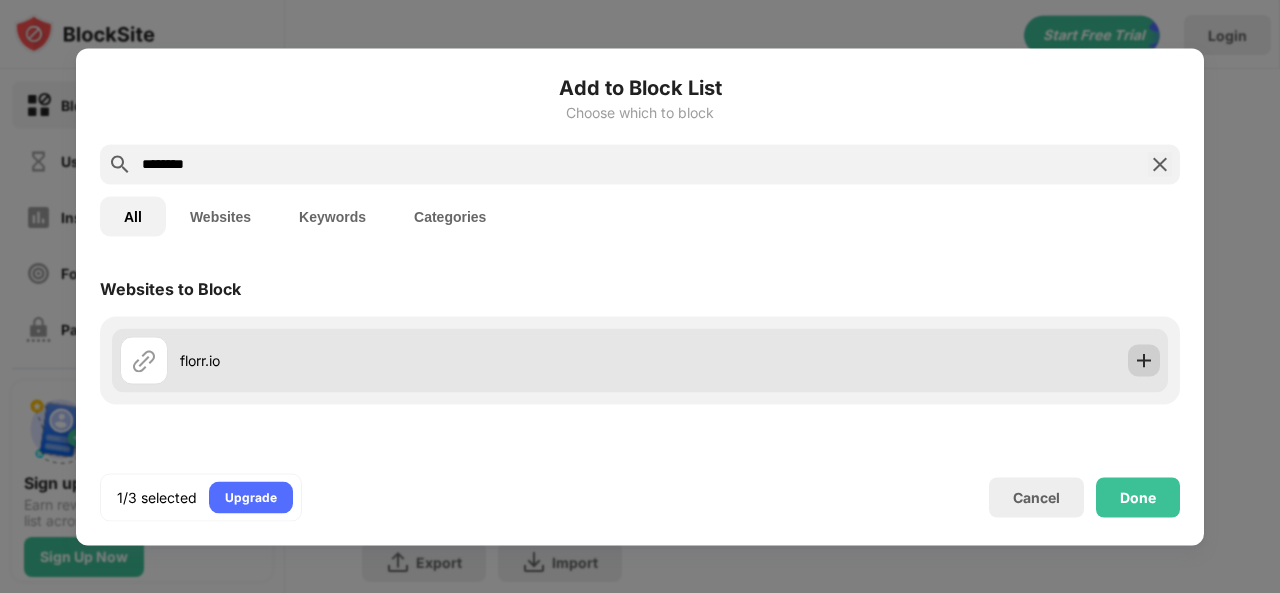 type on "********" 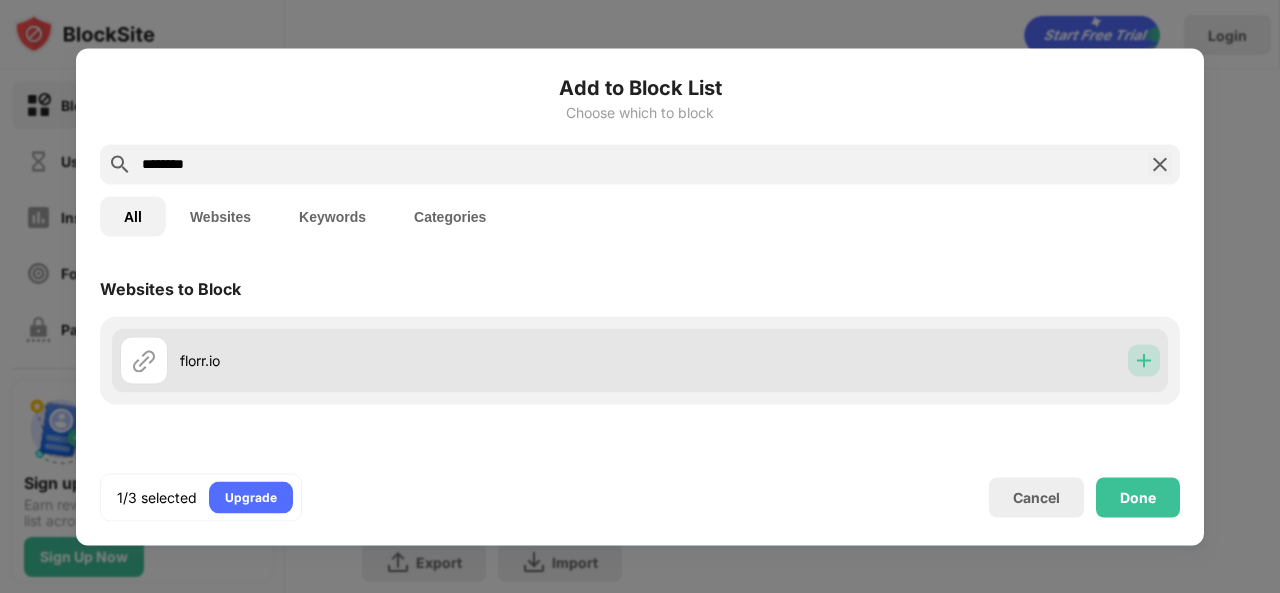 click at bounding box center [1144, 360] 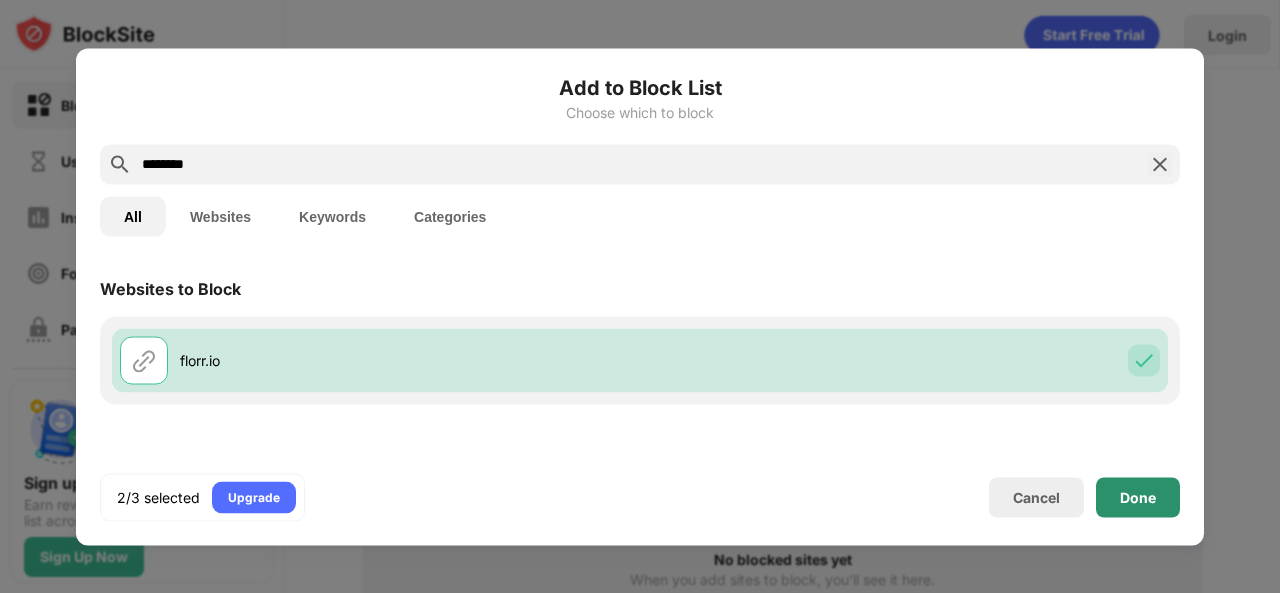 scroll, scrollTop: 0, scrollLeft: 0, axis: both 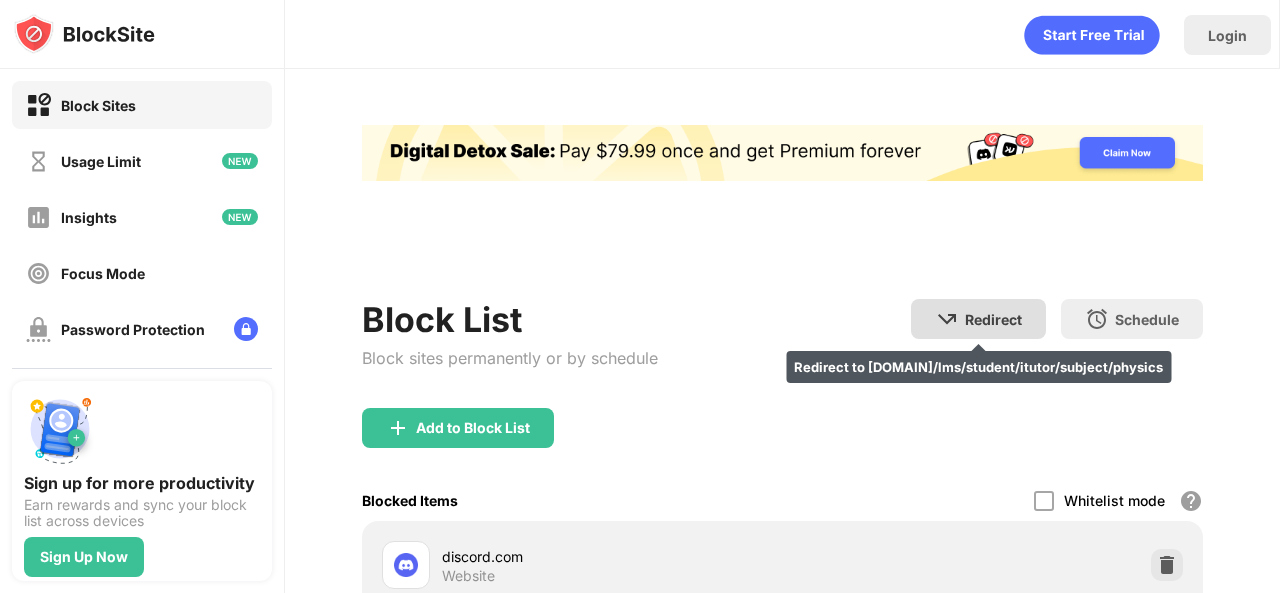 click on "Redirect" at bounding box center (993, 319) 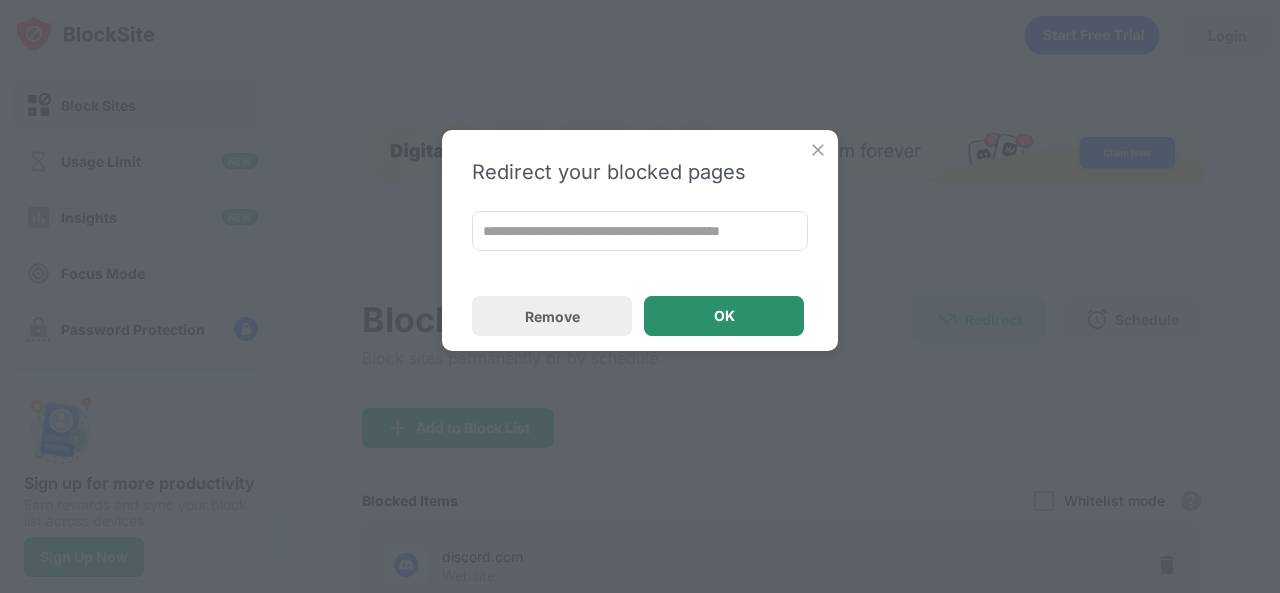 click on "OK" at bounding box center (724, 316) 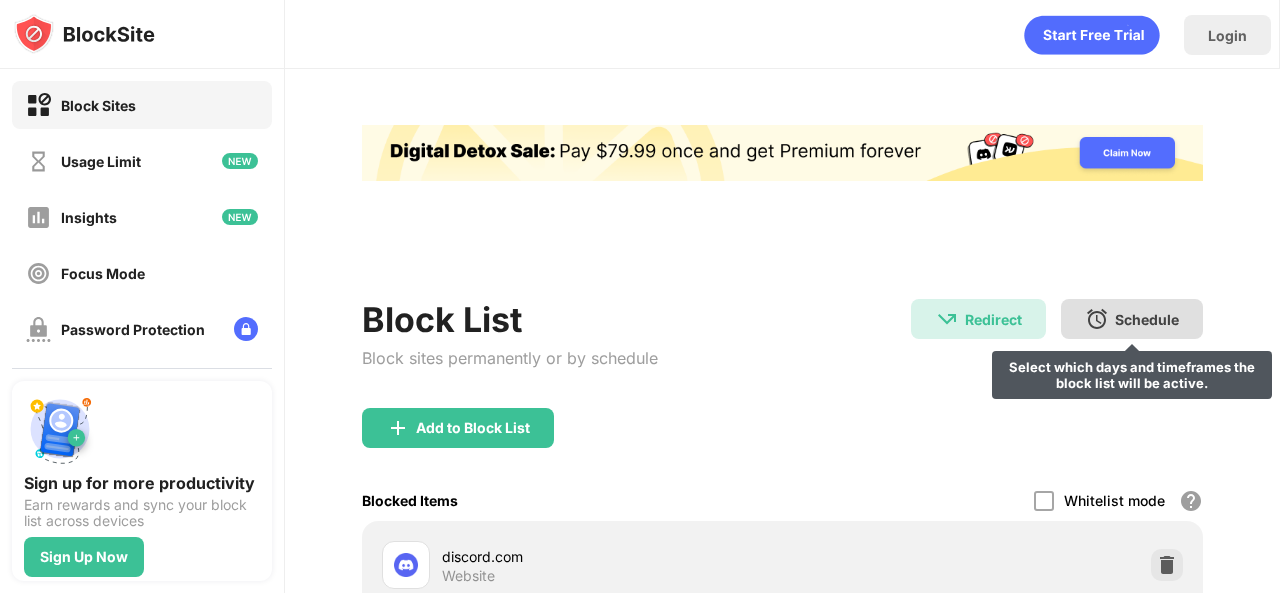 scroll, scrollTop: 0, scrollLeft: 0, axis: both 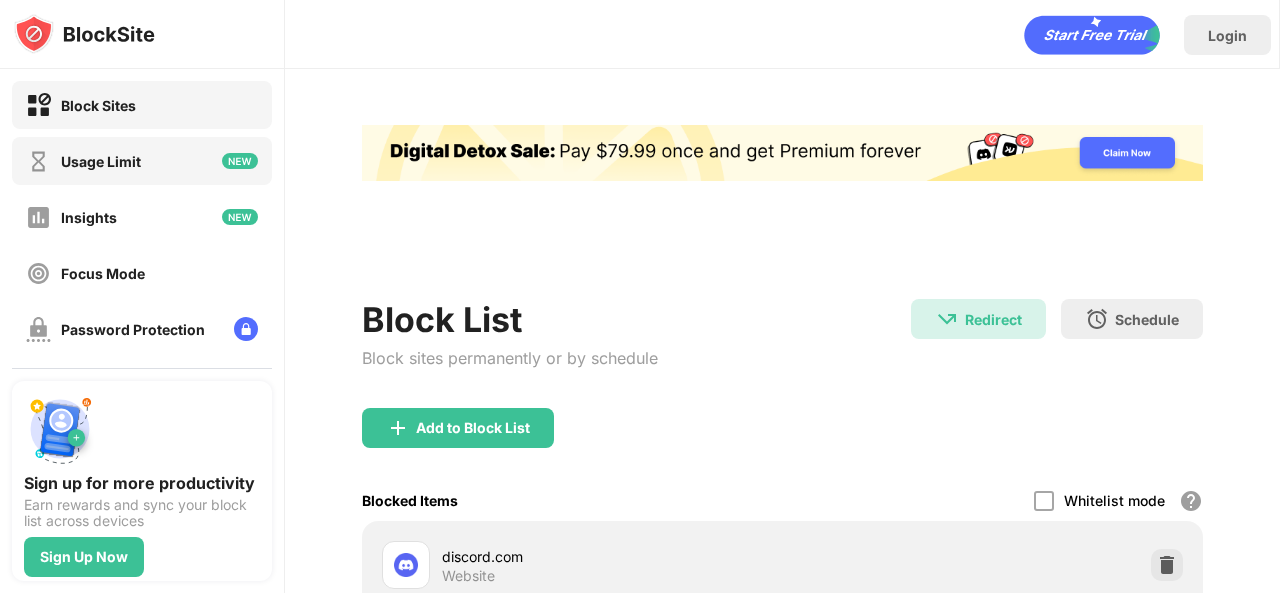click on "Usage Limit" at bounding box center (142, 161) 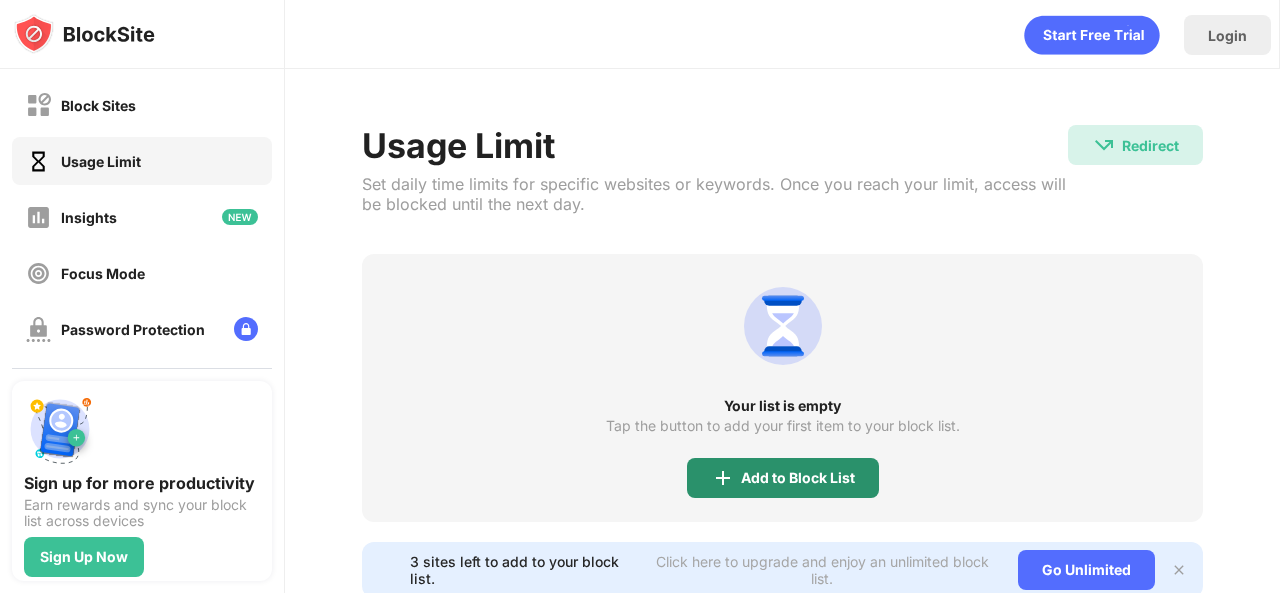 click on "Add to Block List" at bounding box center [798, 478] 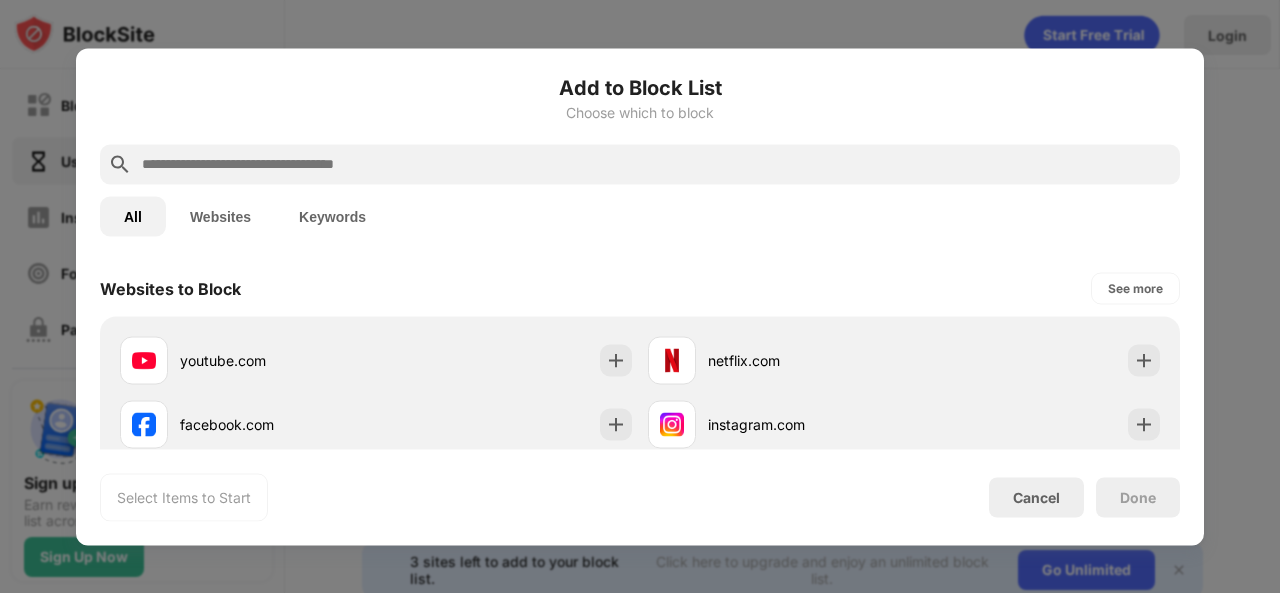 click at bounding box center (656, 164) 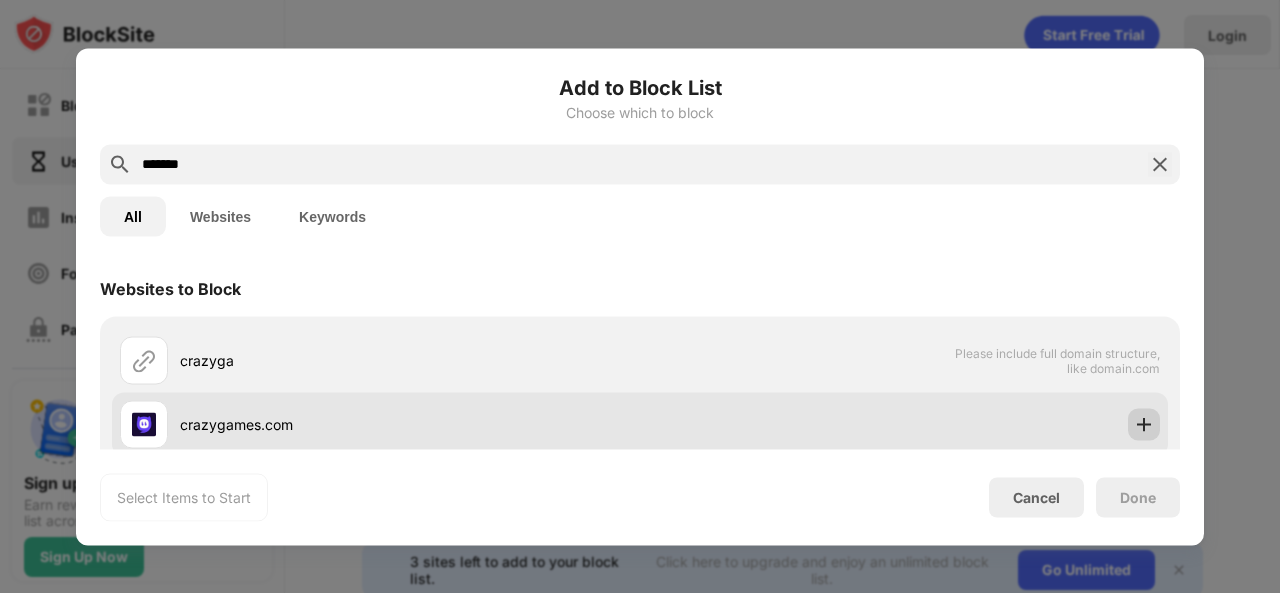 type on "*******" 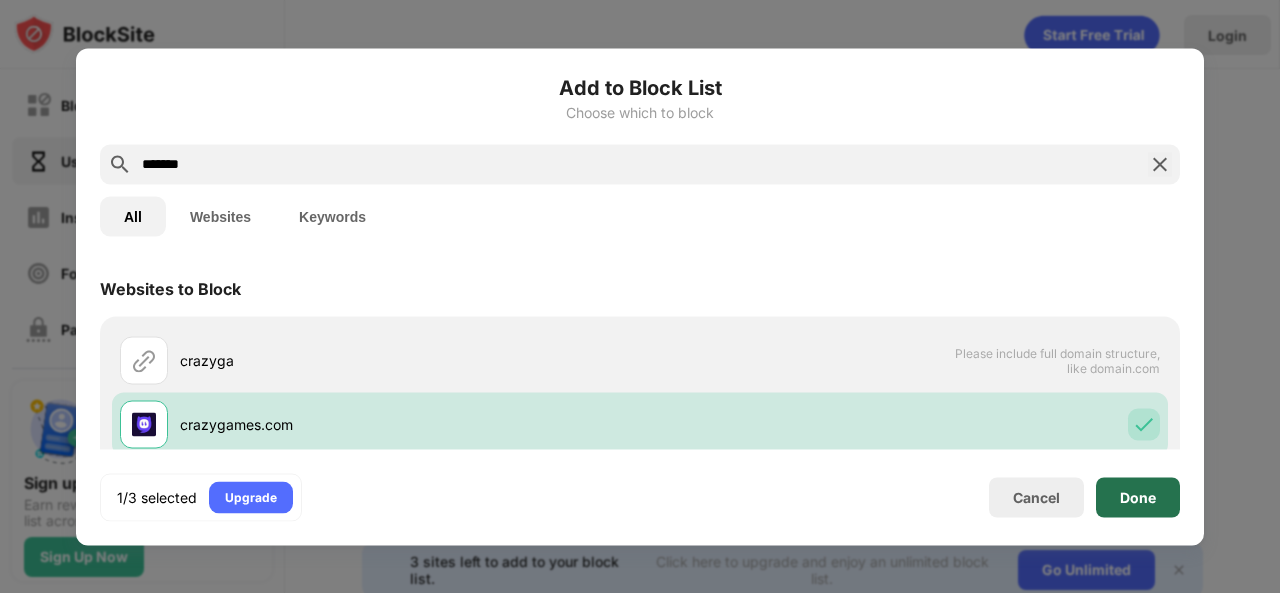 click on "Done" at bounding box center (1138, 497) 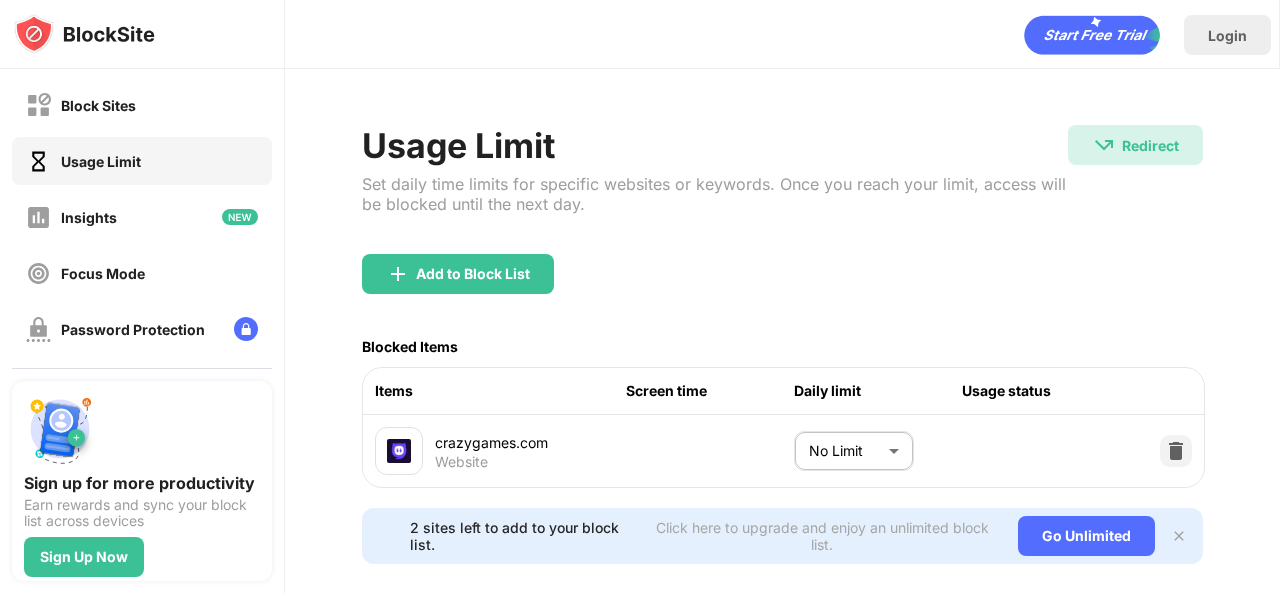 click on "Block Sites Usage Limit Insights Focus Mode Password Protection Custom Block Page Settings About Blocking Sync with other devices Disabled Sign up for more productivity Earn rewards and sync your block list across devices Sign Up Now Login Usage Limit Set daily time limits for specific websites or keywords. Once you reach your limit, access will be blocked until the next day. Redirect Redirect to [DOMAIN]/lms/student/itutor/subject/physics Add to Block List Blocked Items Items Screen time Daily limit Usage status crazygames.com Website No Limit ******** ​ 2 sites left to add to your block list. Click here to upgrade and enjoy an unlimited block list. Go Unlimited" at bounding box center (640, 296) 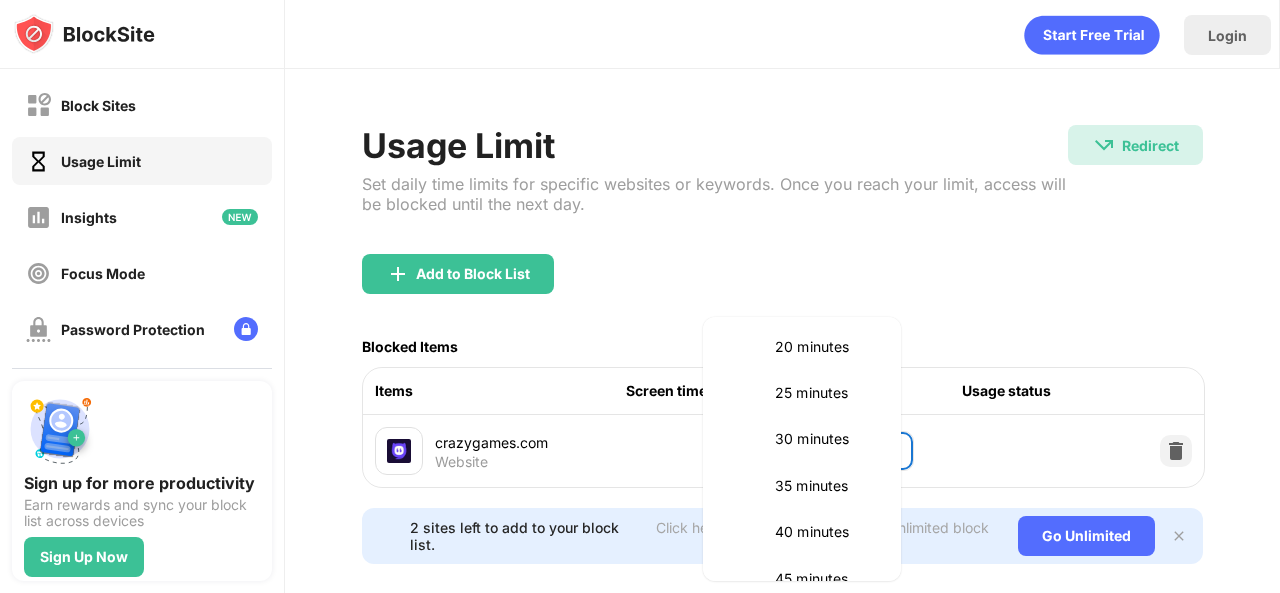 scroll, scrollTop: 200, scrollLeft: 0, axis: vertical 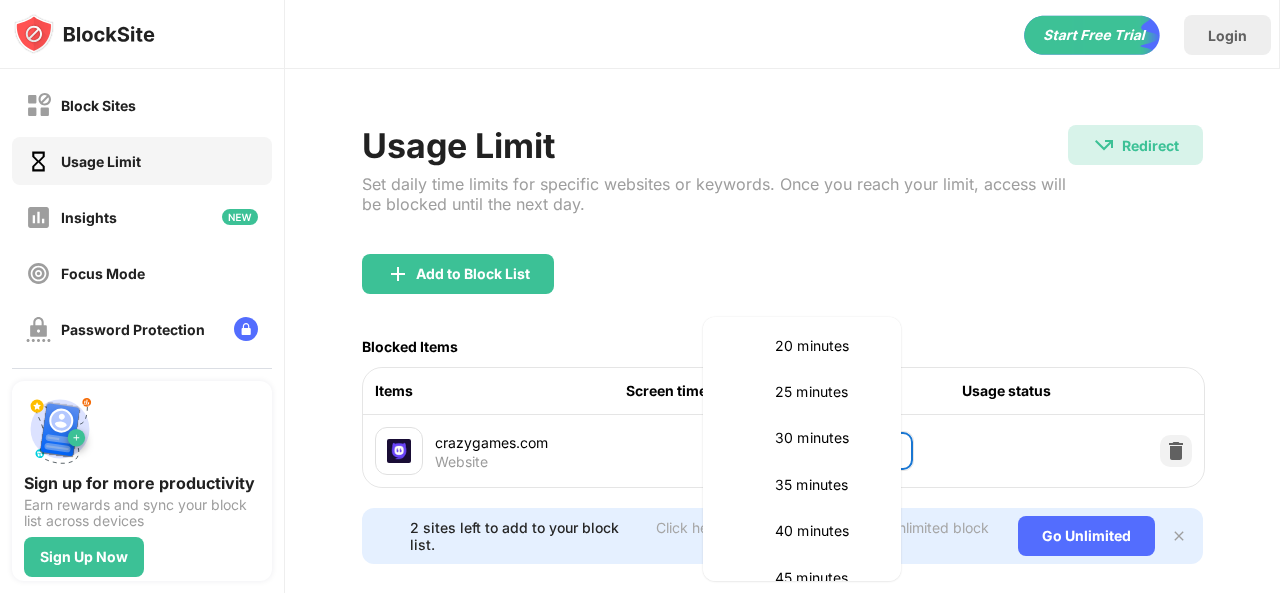 click on "30 minutes" at bounding box center (826, 438) 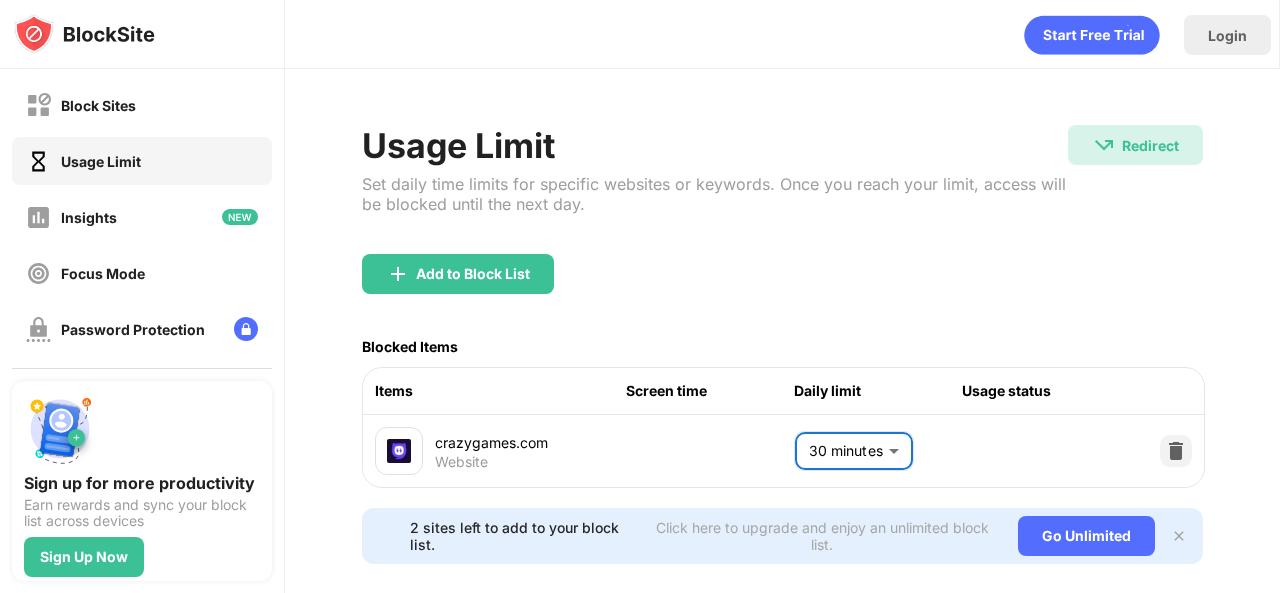 click on "Blocked Items" at bounding box center [782, 346] 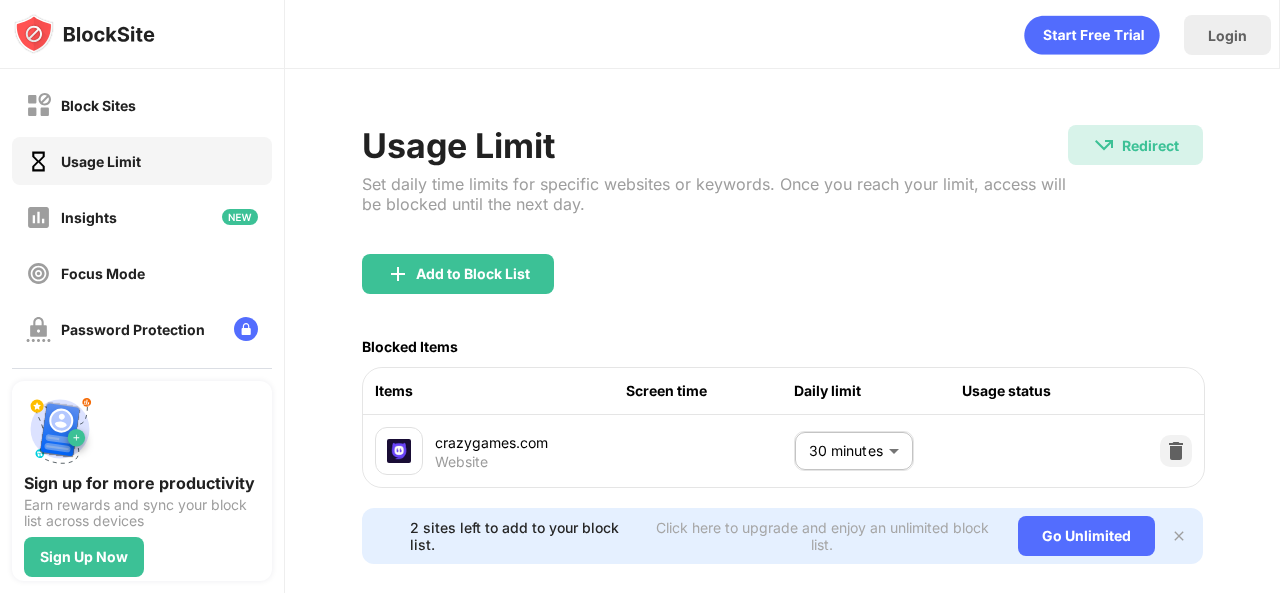 click at bounding box center (1179, 536) 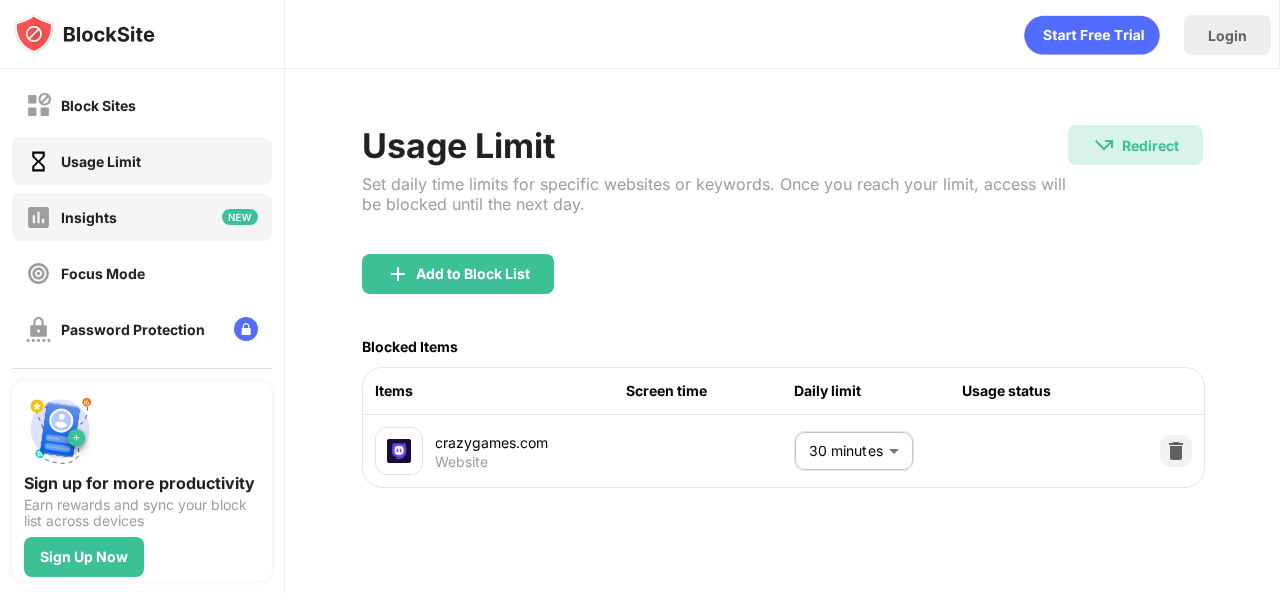 click on "Insights" at bounding box center (142, 217) 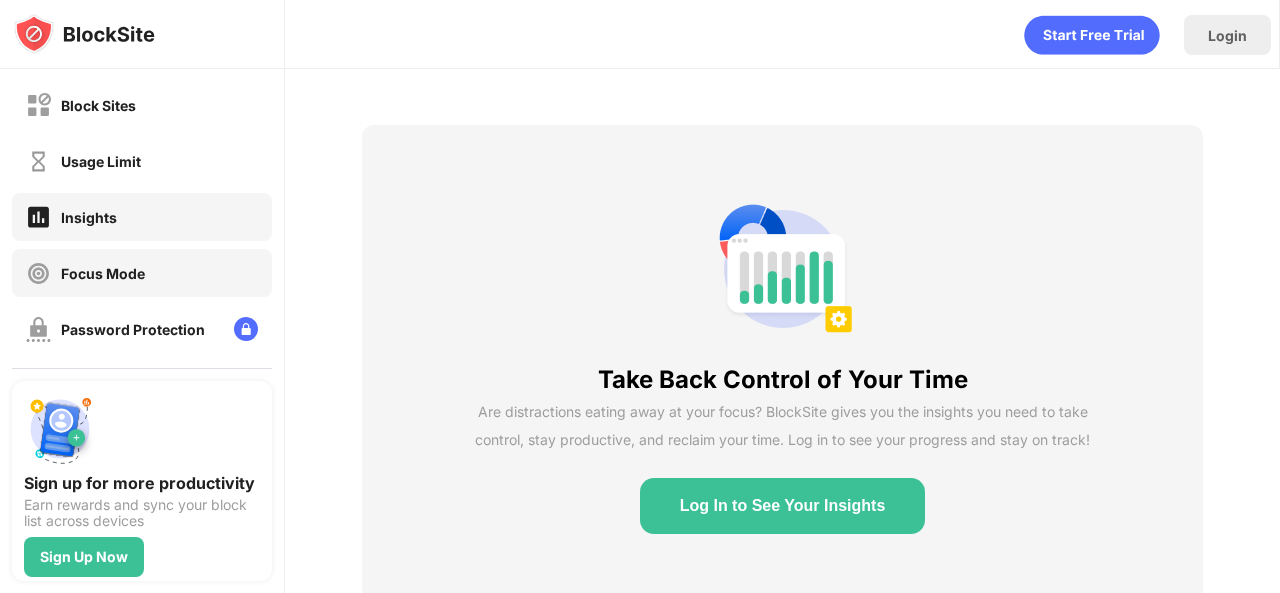 click on "Focus Mode" at bounding box center (142, 273) 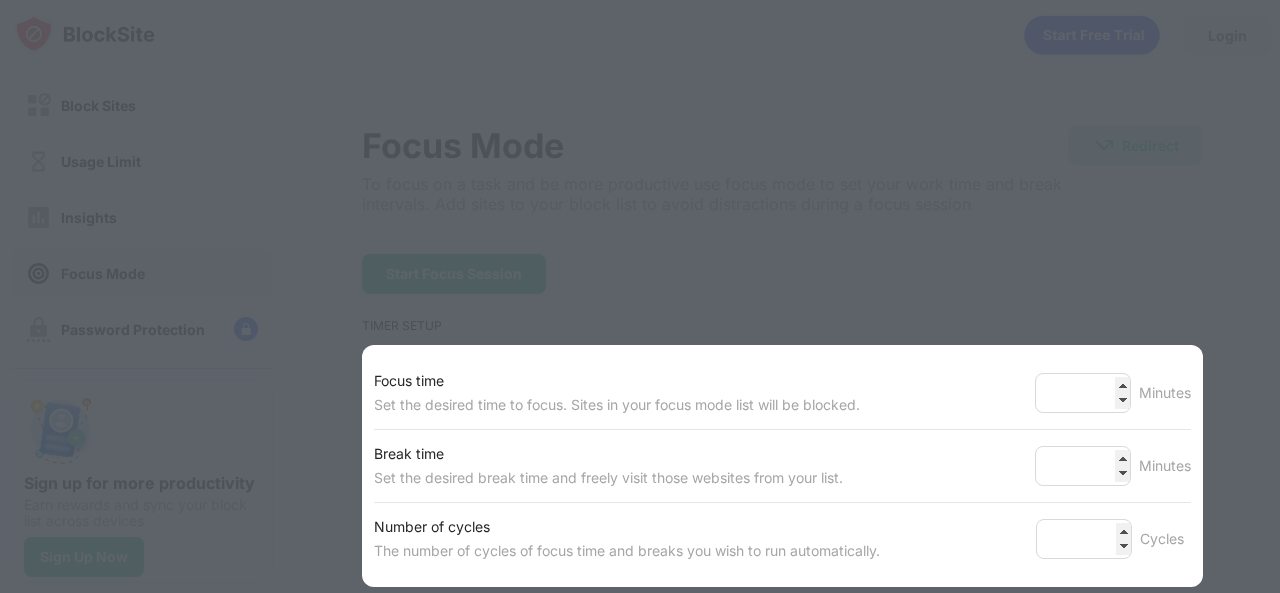 click at bounding box center (640, 296) 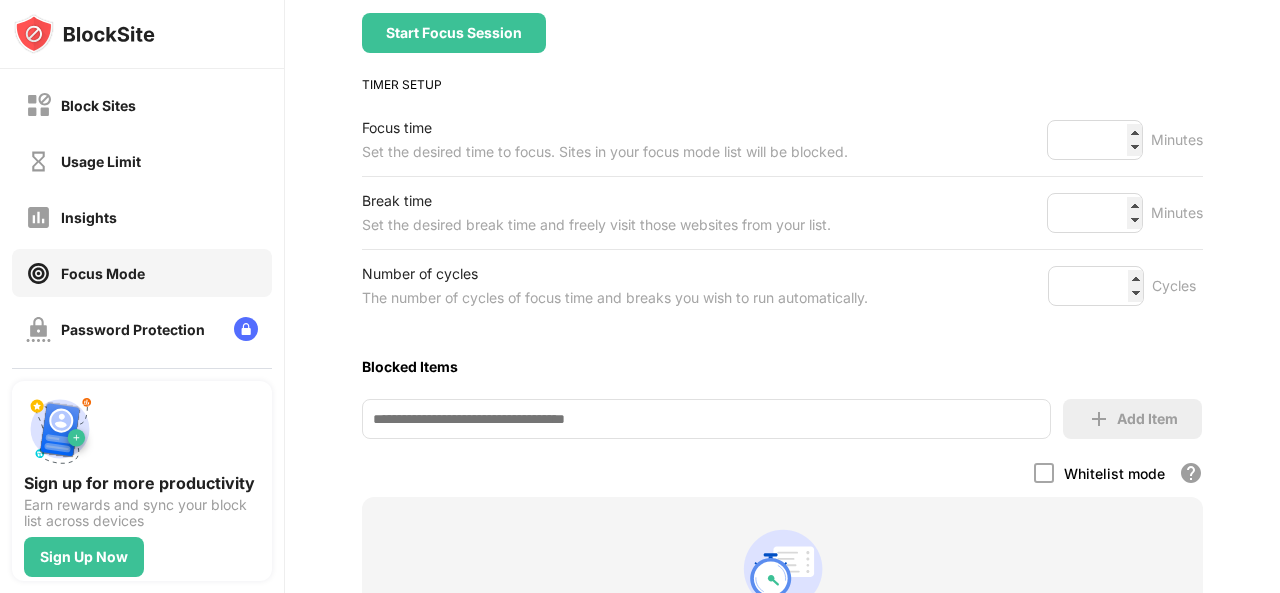 scroll, scrollTop: 300, scrollLeft: 0, axis: vertical 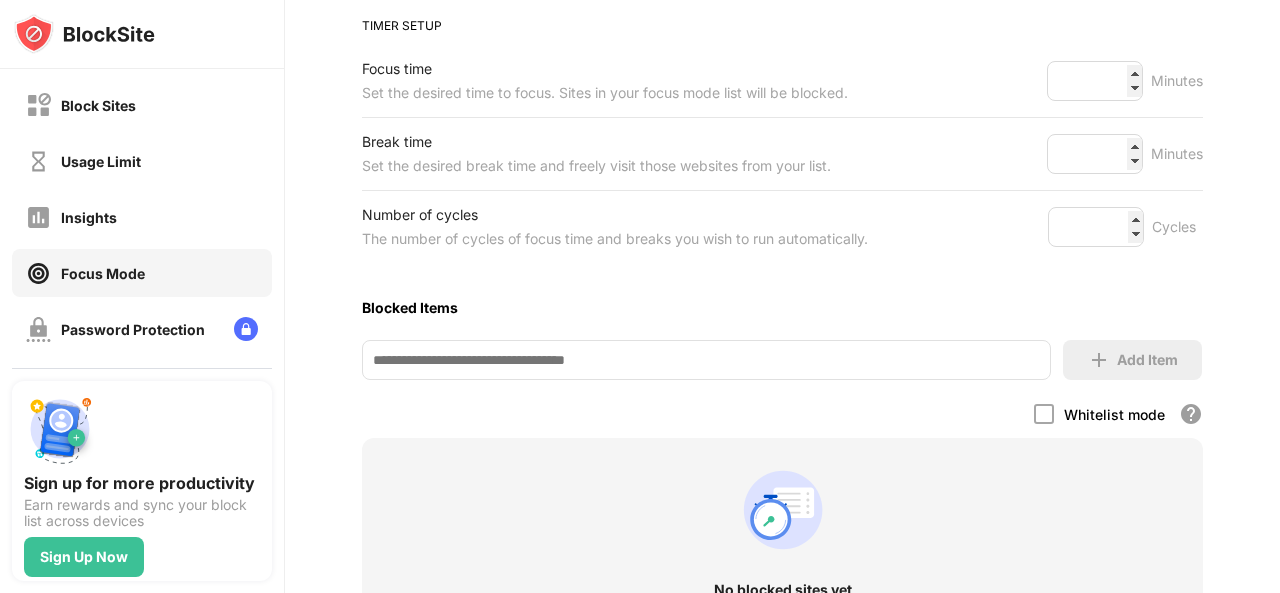 click at bounding box center [706, 360] 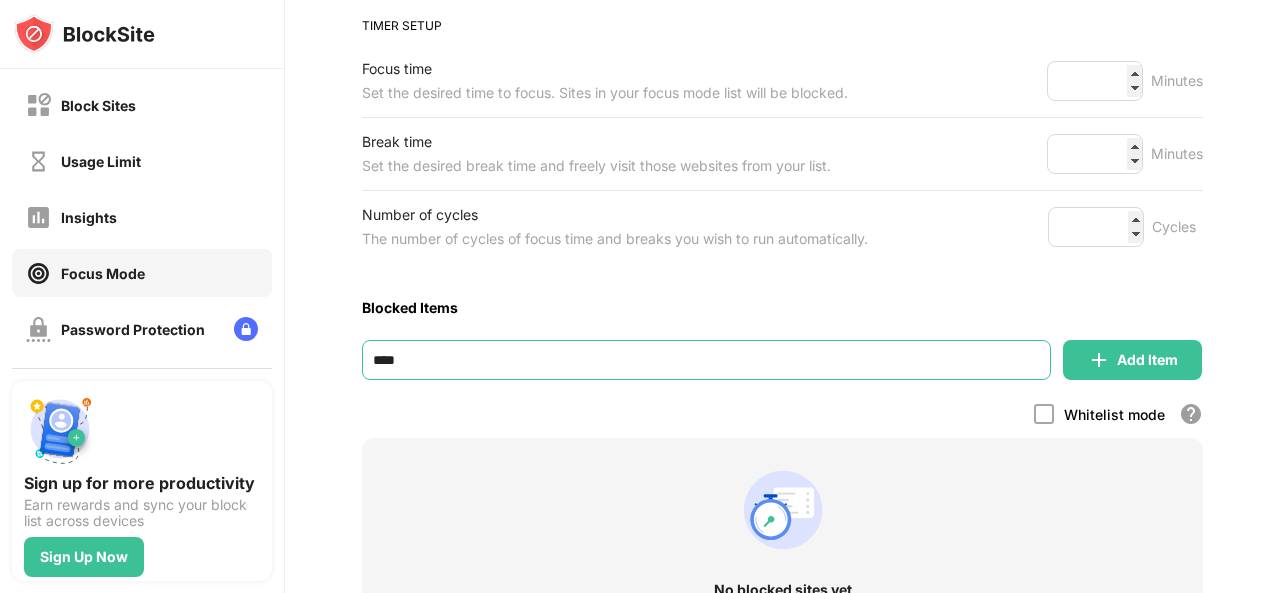 type on "*****" 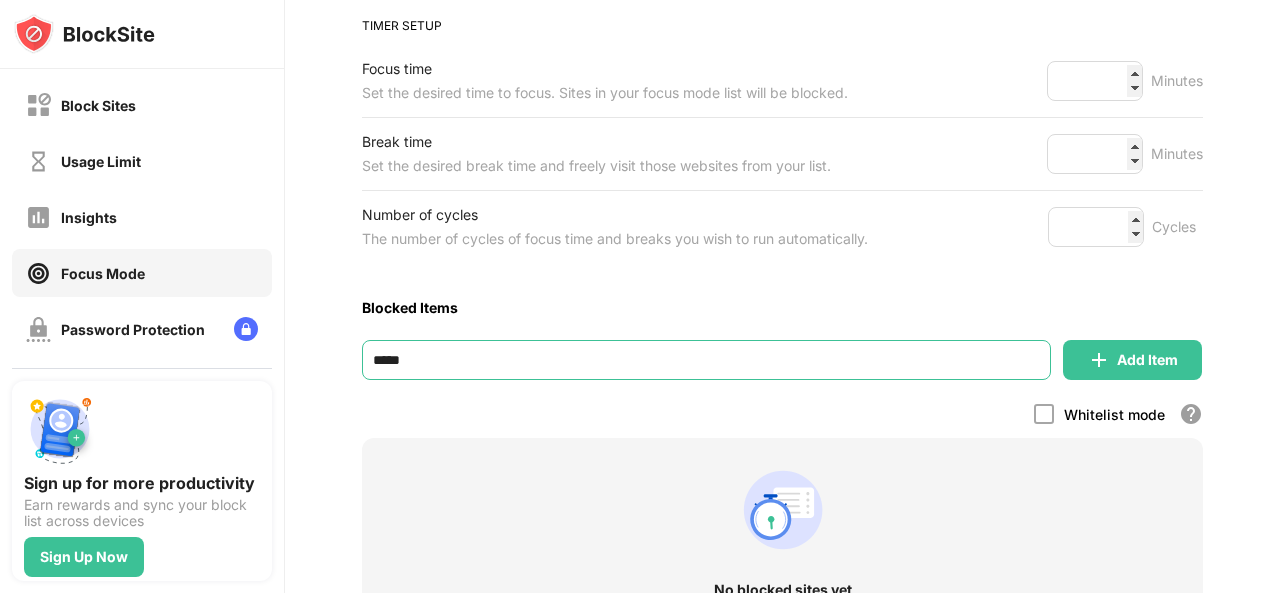 type 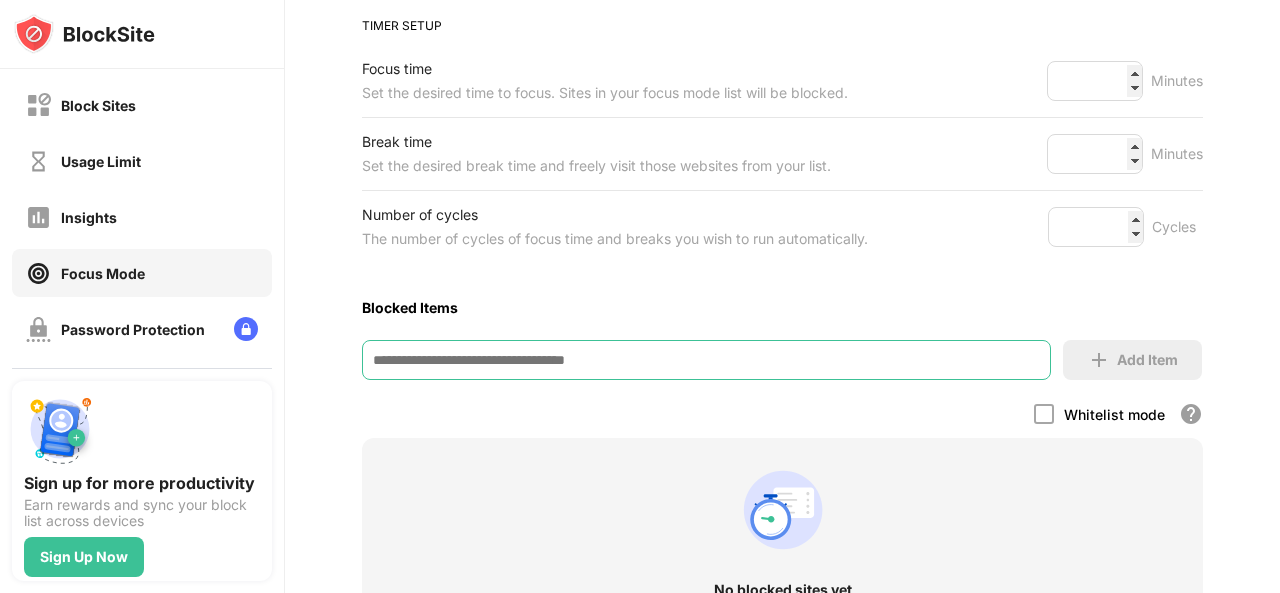 click on "No blocked sites yet When you add sites to block, you’ll see it here." at bounding box center [782, 540] 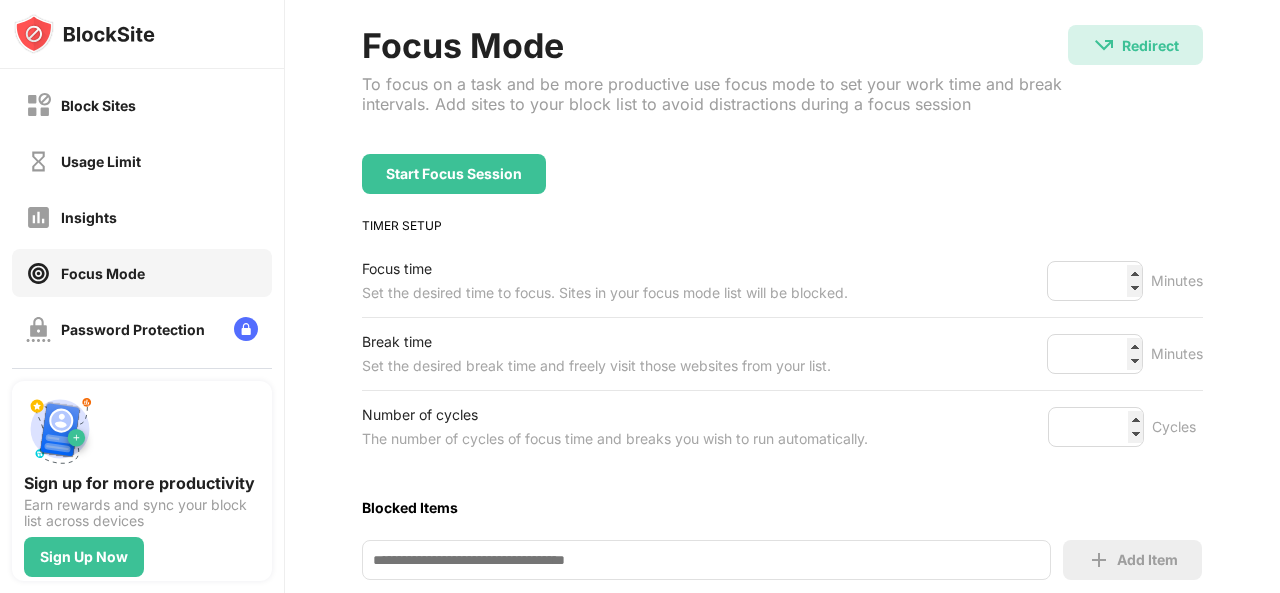 scroll, scrollTop: 0, scrollLeft: 0, axis: both 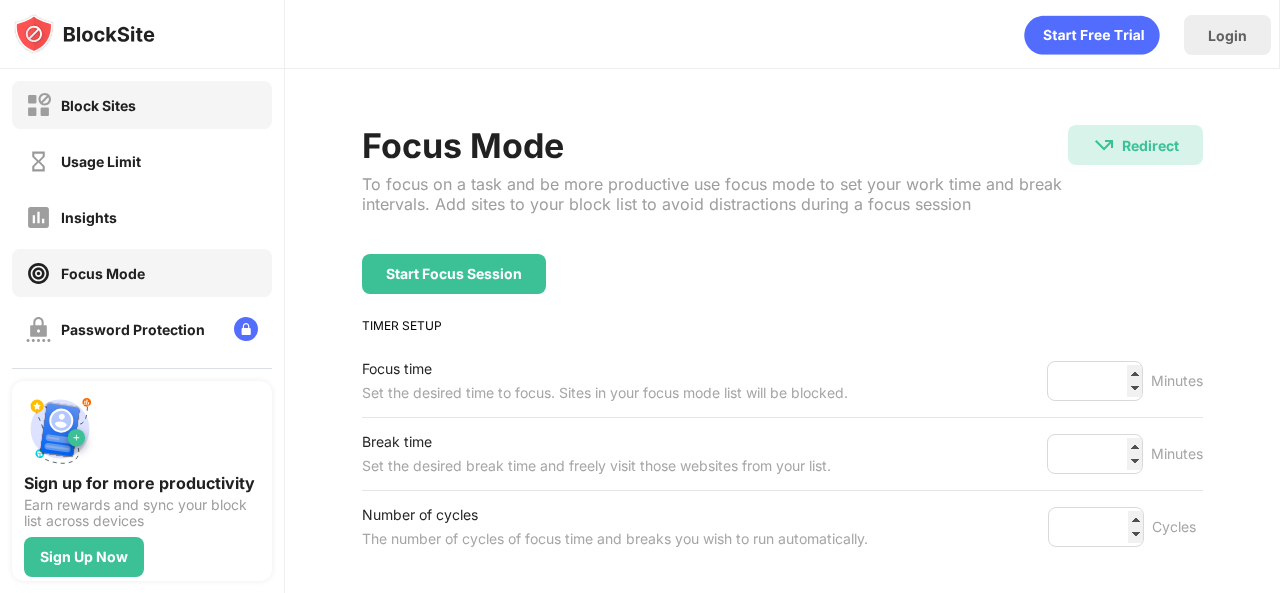 click on "Block Sites" at bounding box center [142, 105] 